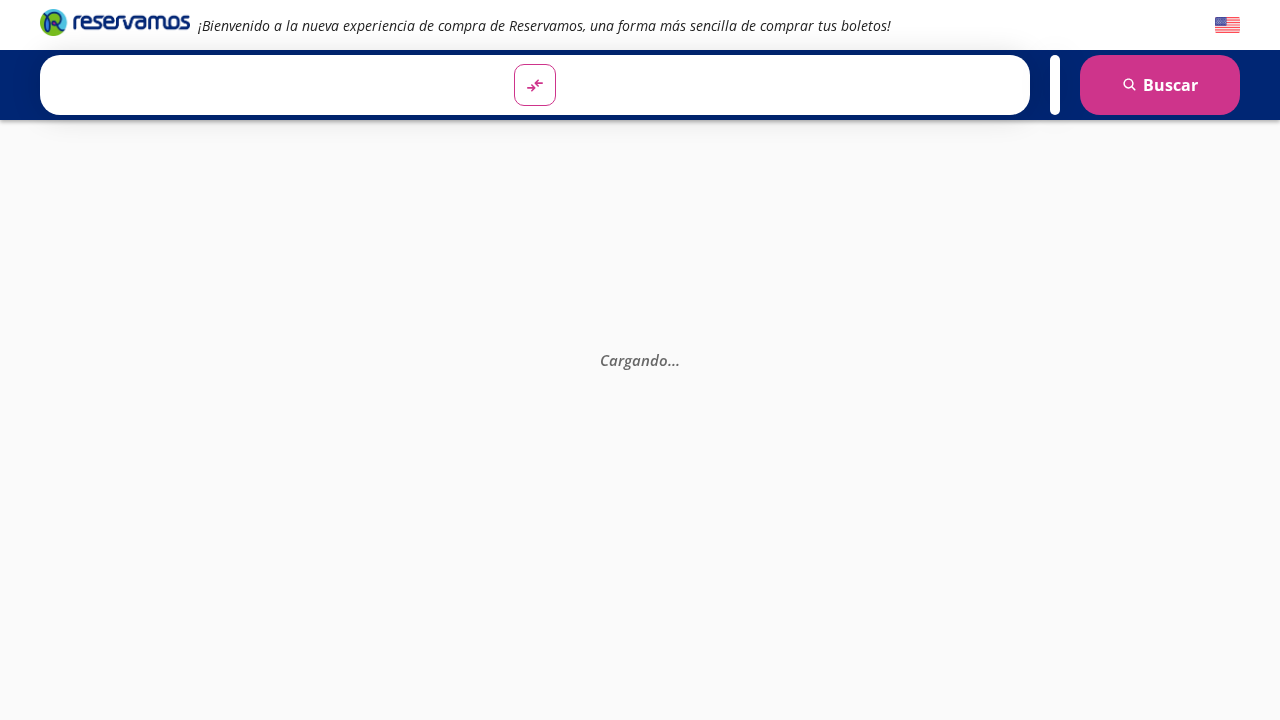 scroll, scrollTop: 0, scrollLeft: 0, axis: both 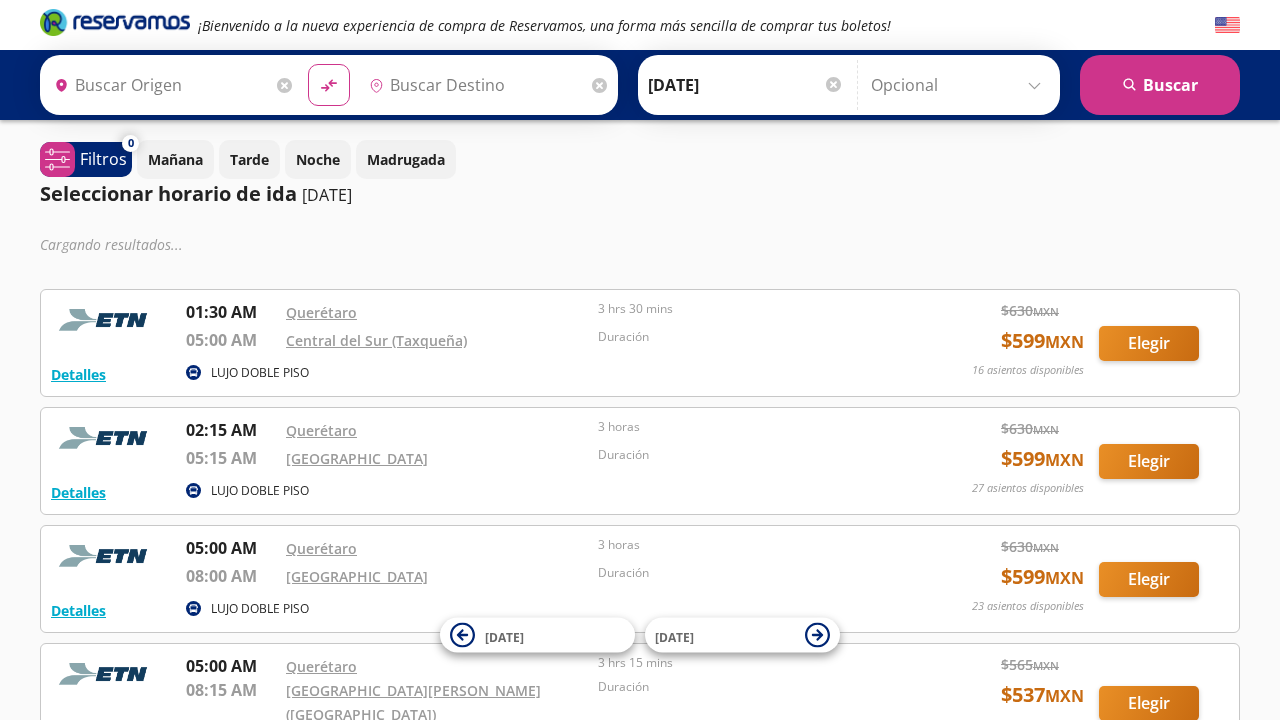 type on "[PERSON_NAME] de Querétaro, [GEOGRAPHIC_DATA]" 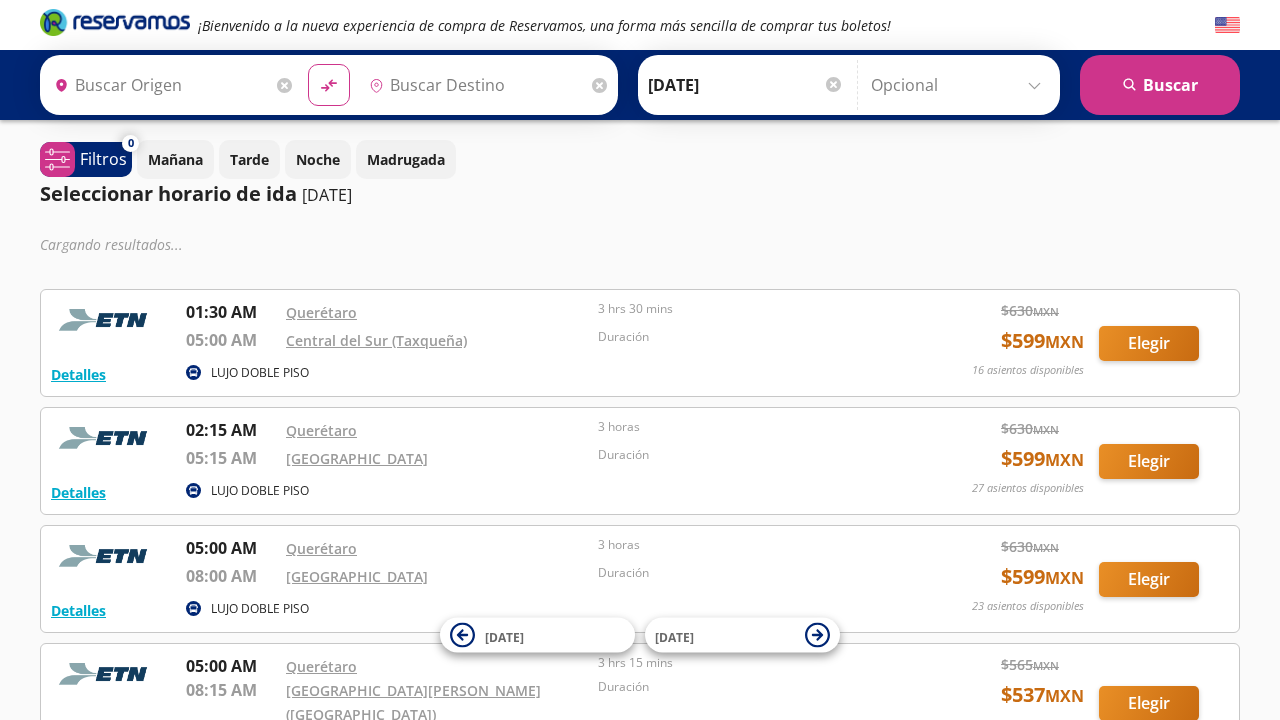 type on "[GEOGRAPHIC_DATA], [GEOGRAPHIC_DATA]" 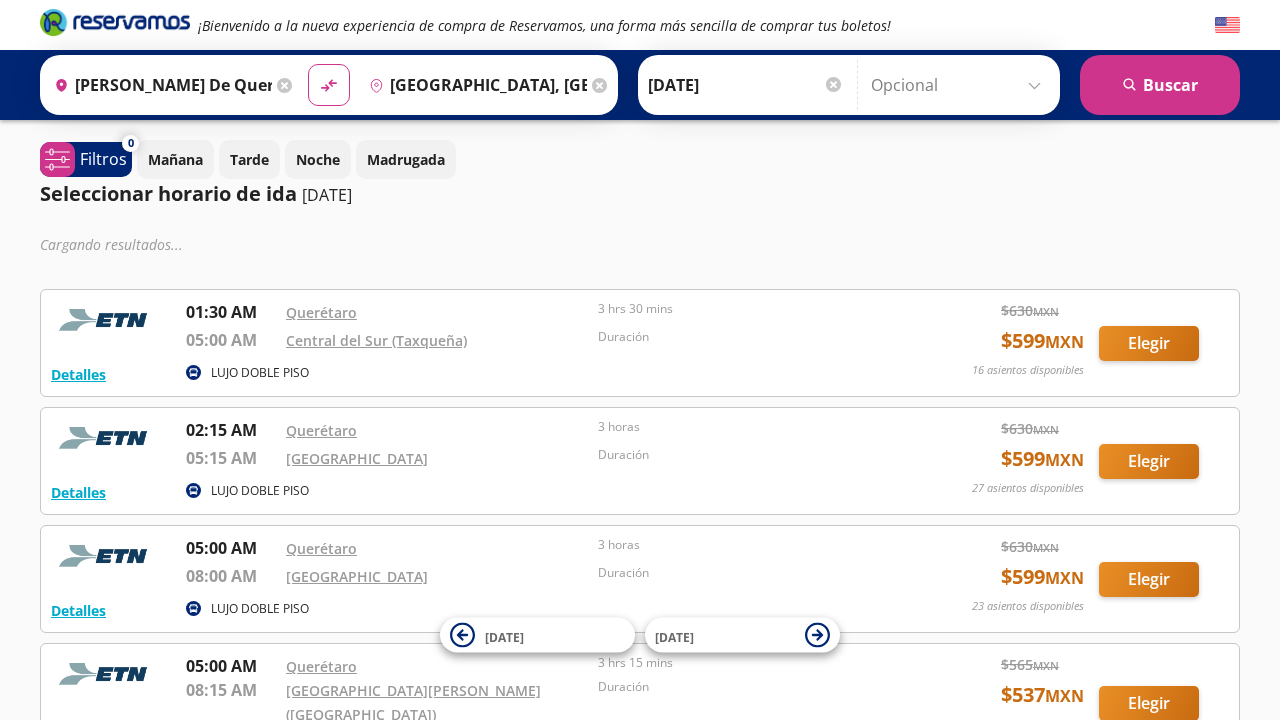 scroll, scrollTop: 0, scrollLeft: 0, axis: both 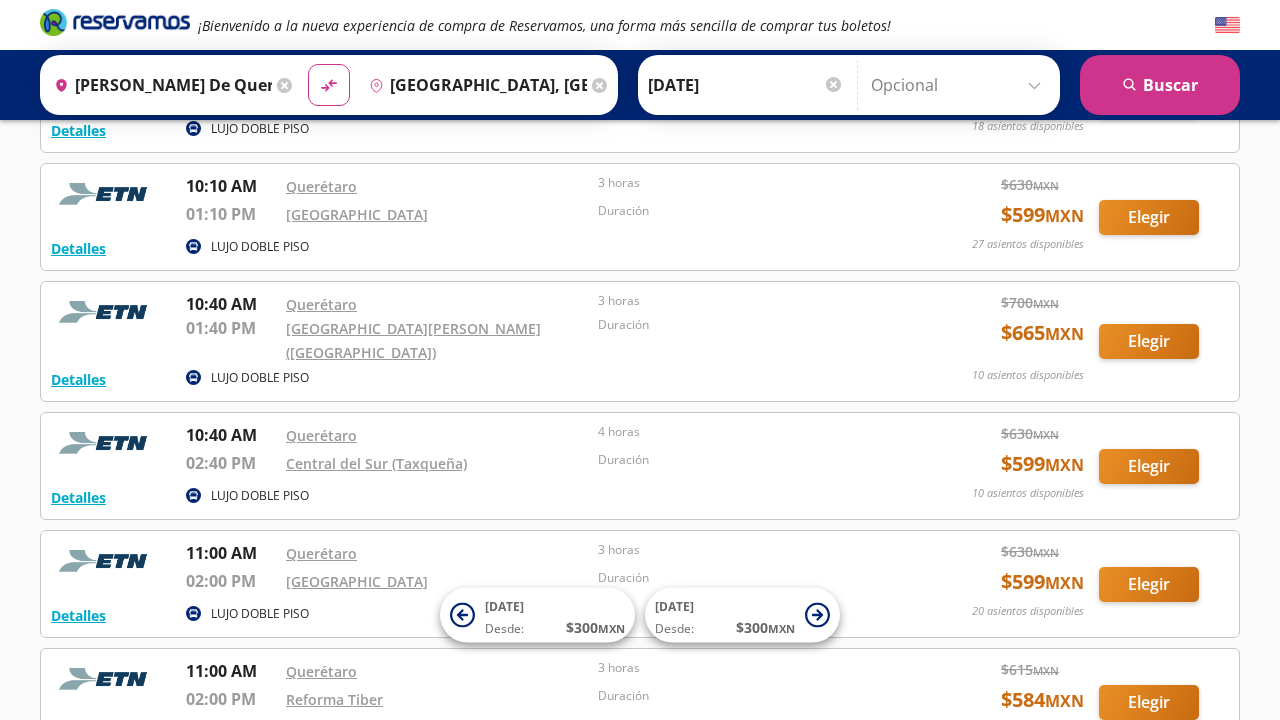click on "Elegir" at bounding box center [1149, 466] 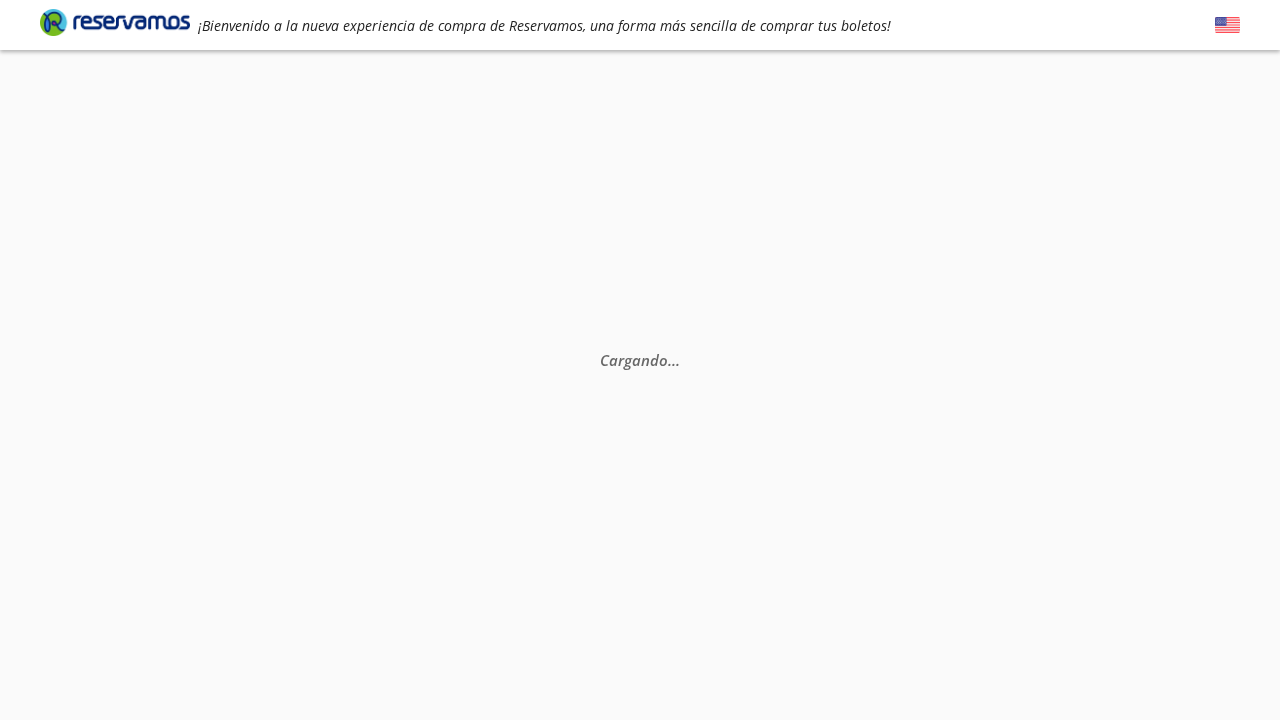 scroll, scrollTop: 0, scrollLeft: 0, axis: both 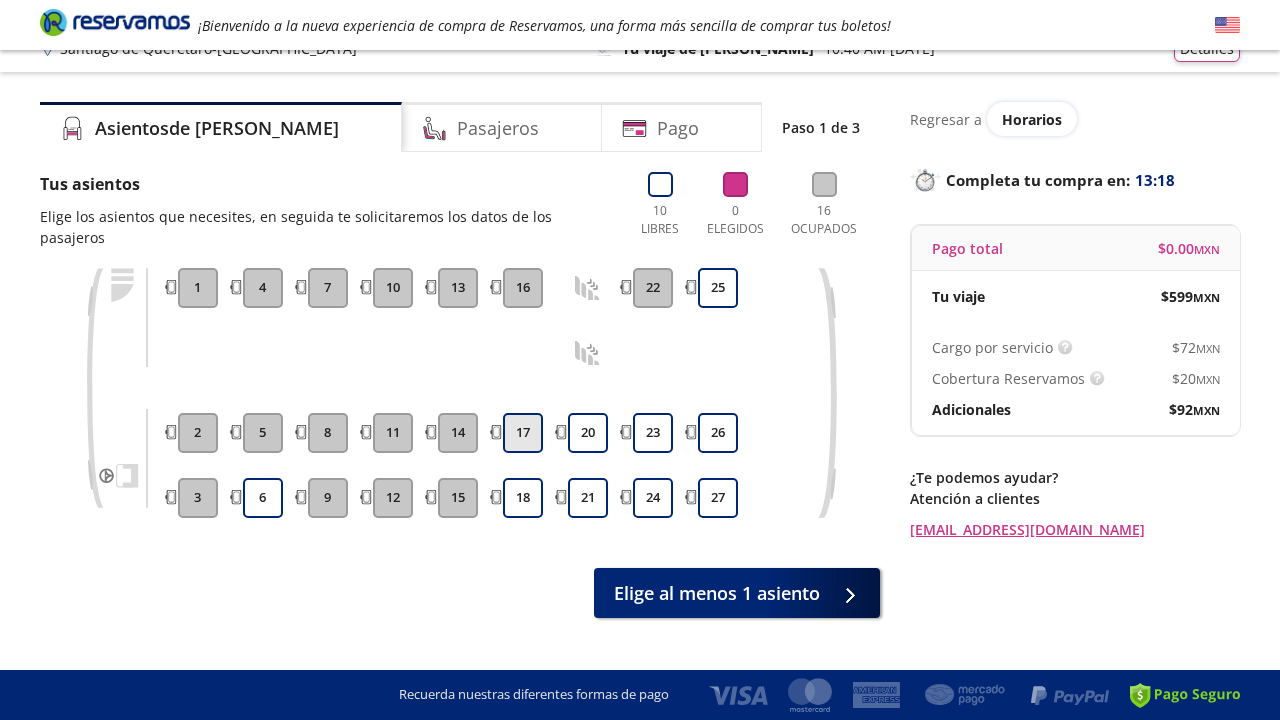 click on "17" at bounding box center [523, 433] 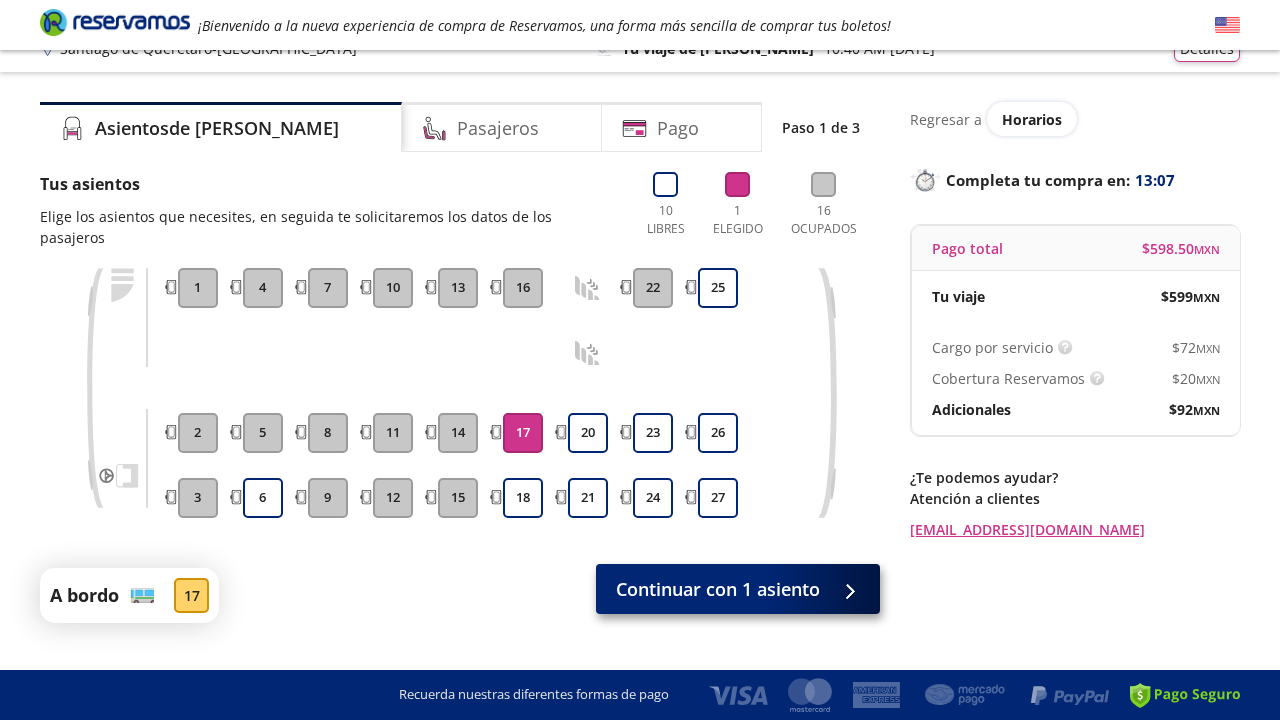 click on "Continuar con 1 asiento" at bounding box center (718, 589) 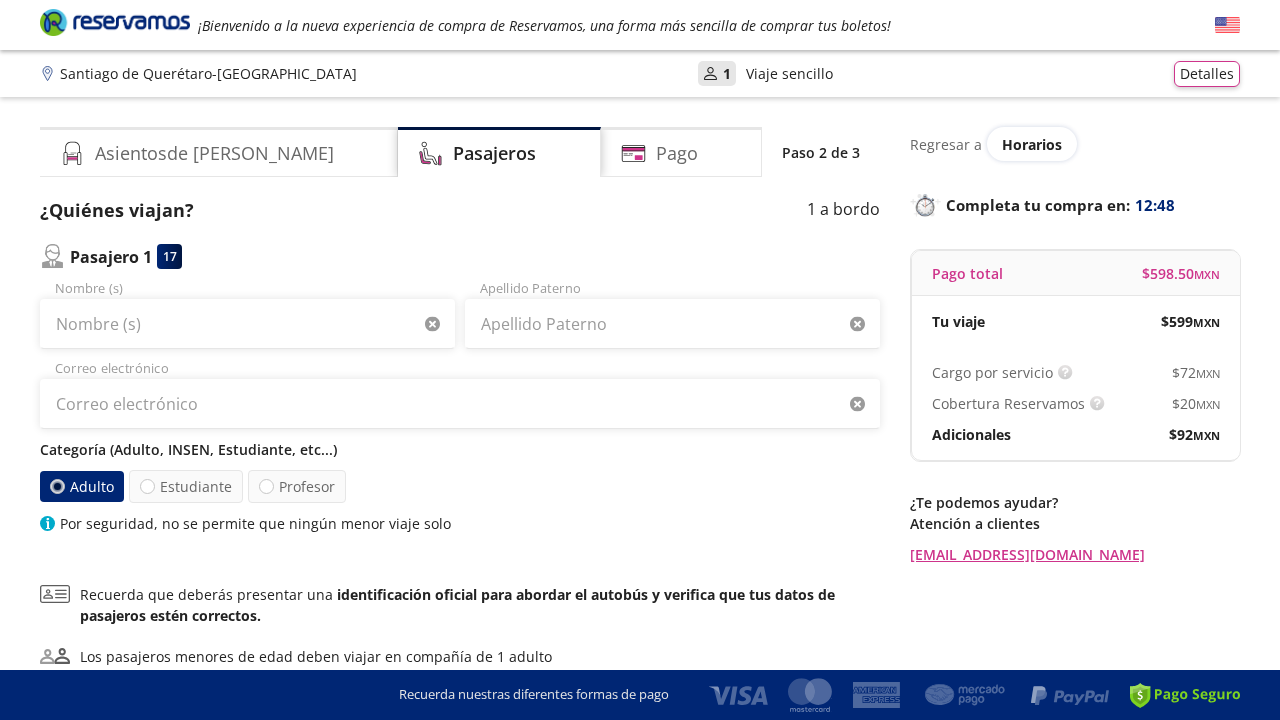 scroll, scrollTop: 0, scrollLeft: 0, axis: both 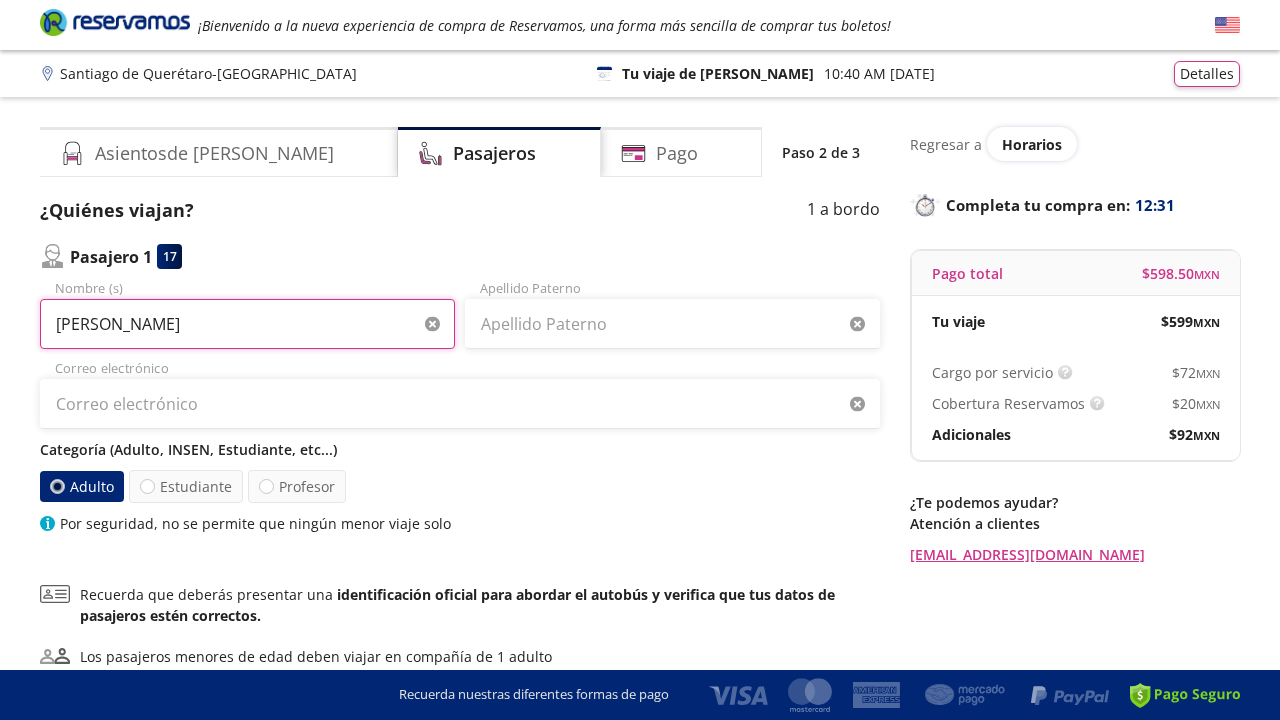 type on "[PERSON_NAME]" 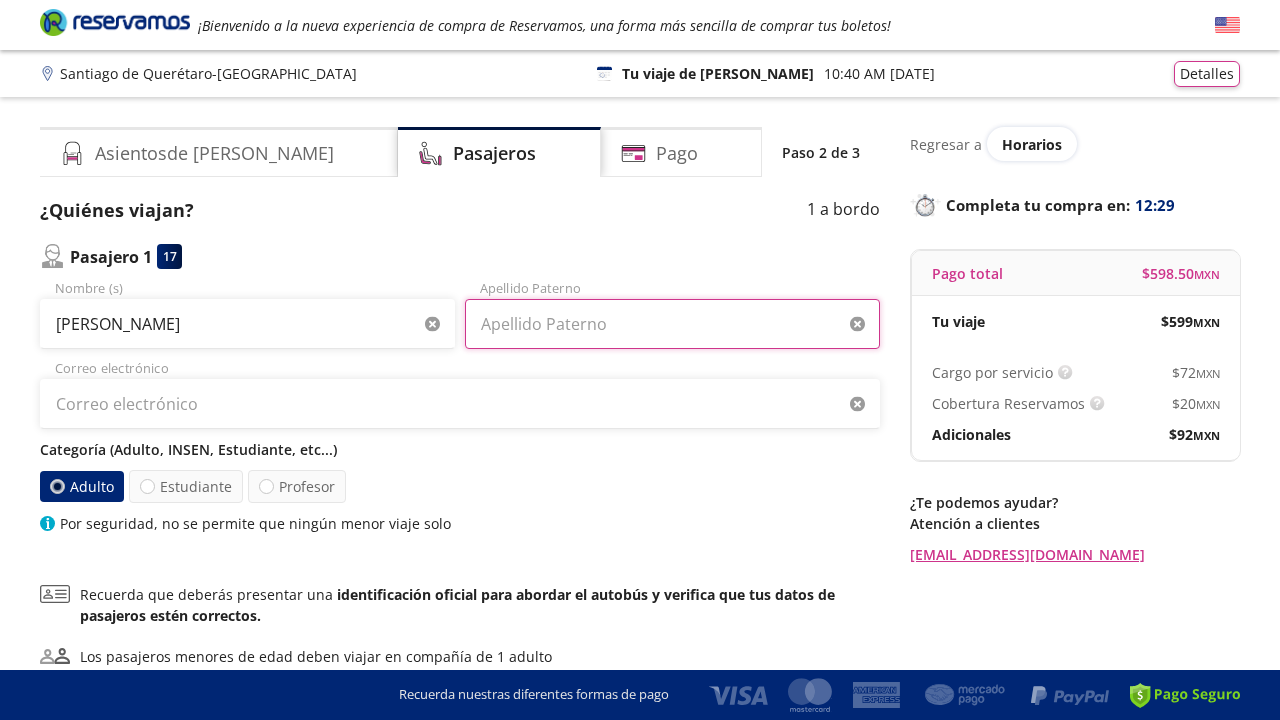 type on "d" 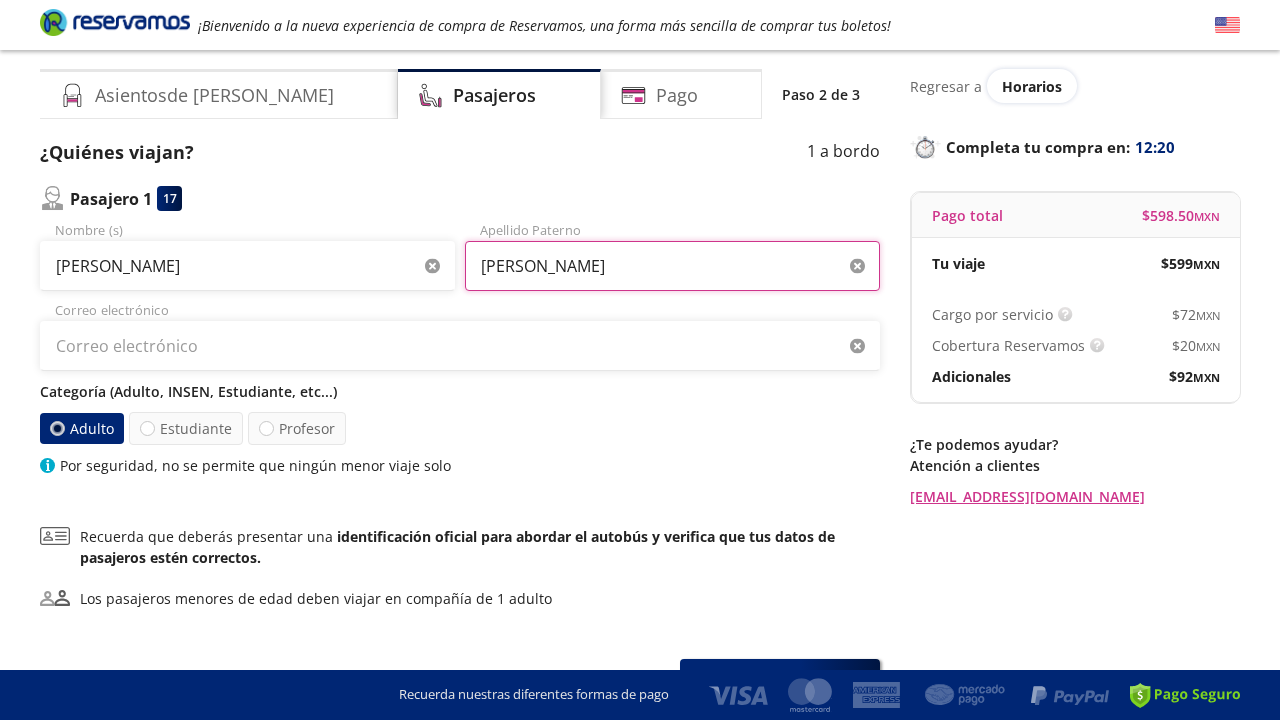 scroll, scrollTop: 58, scrollLeft: 0, axis: vertical 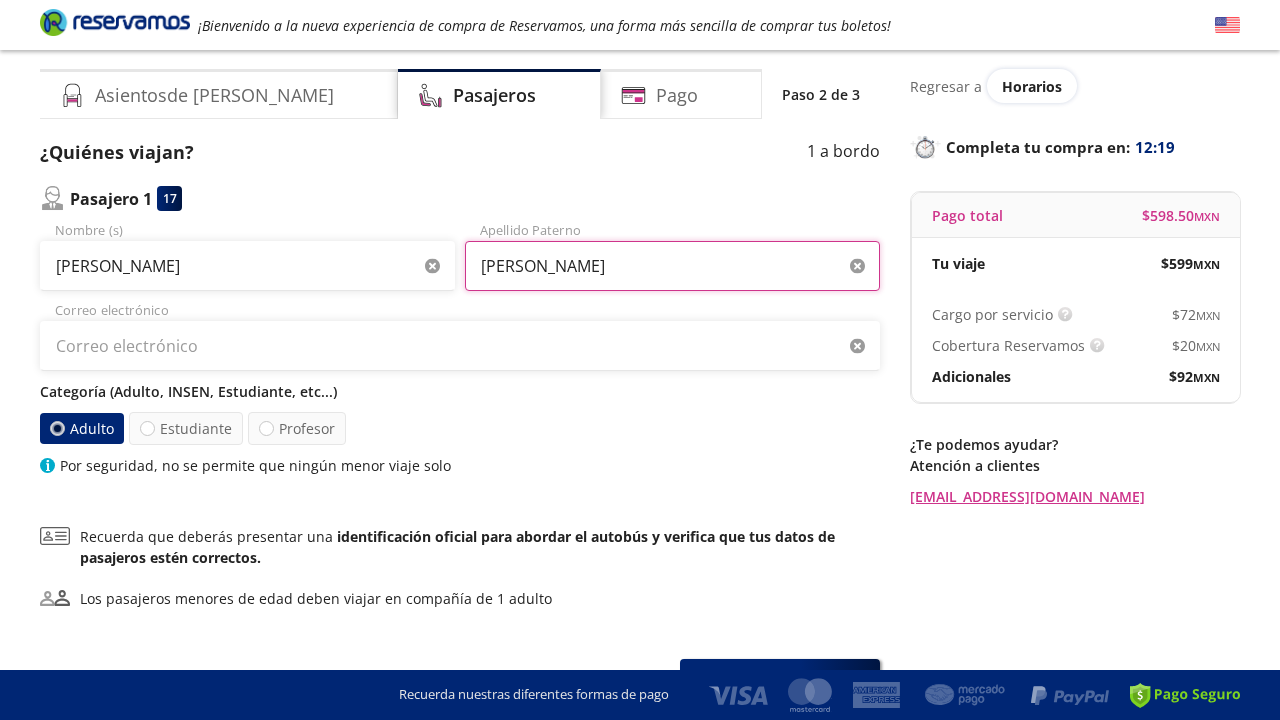 type on "[PERSON_NAME]" 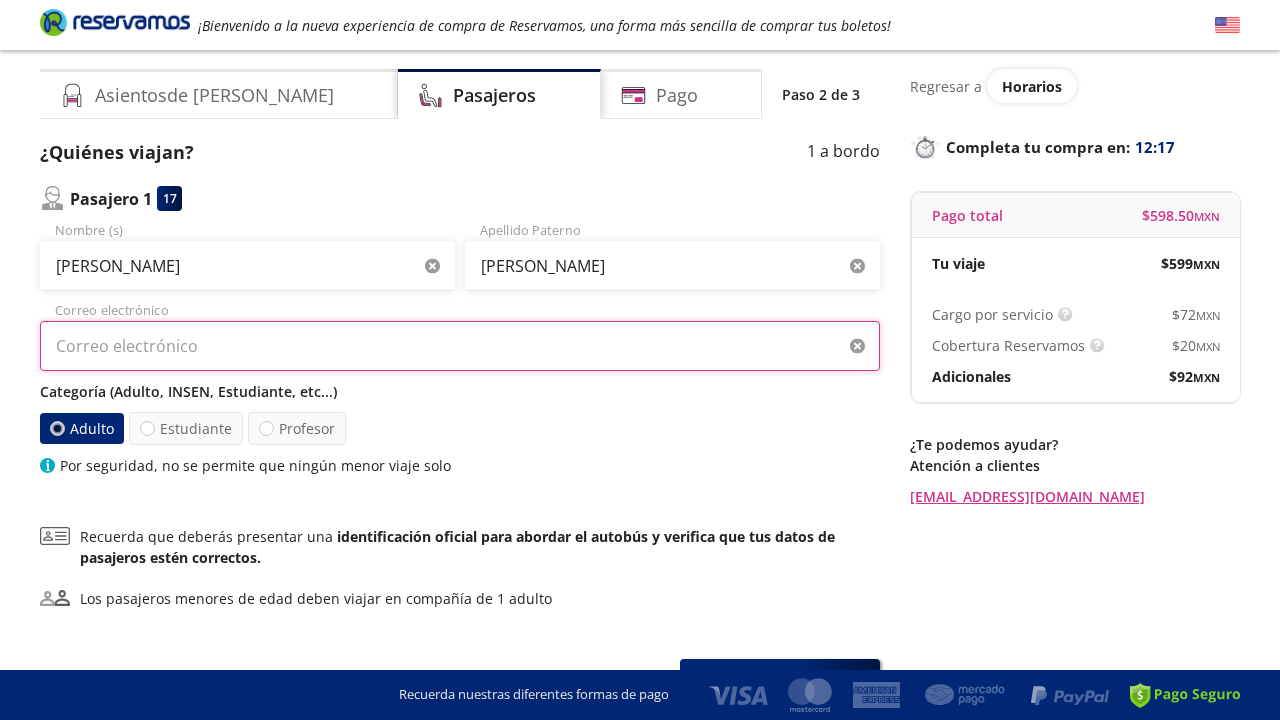click on "Correo electrónico" at bounding box center (460, 346) 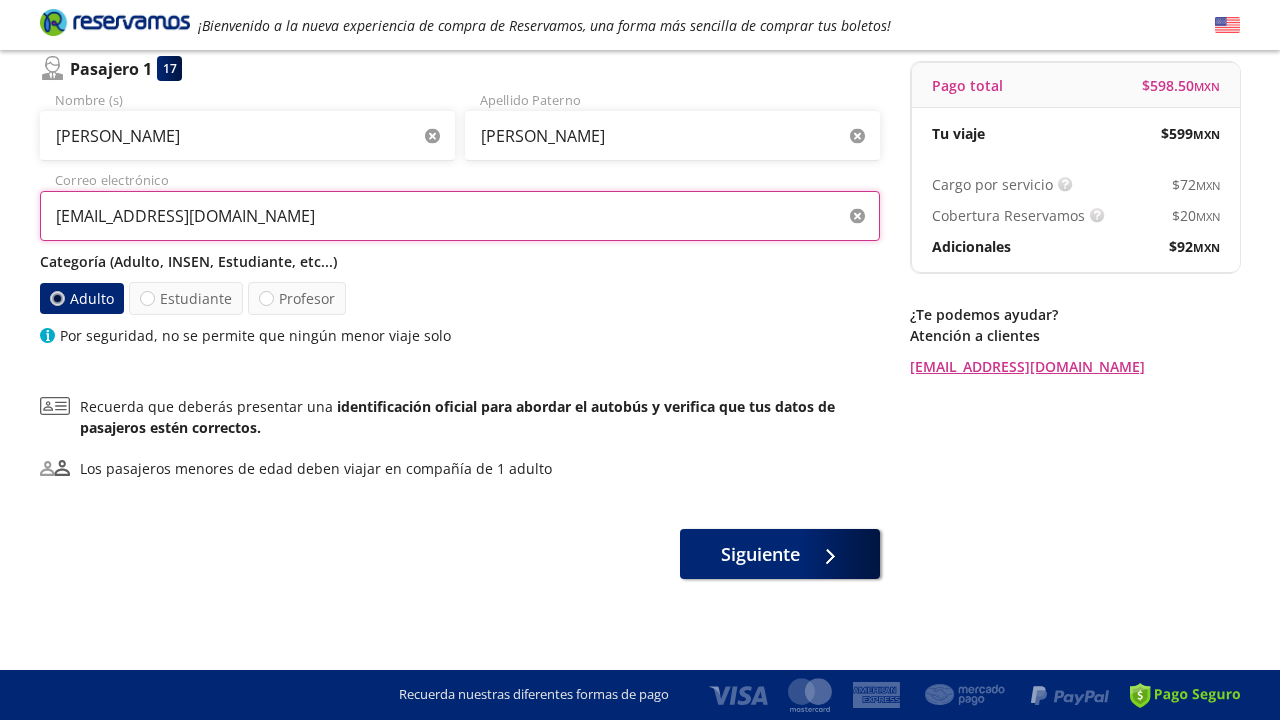 scroll, scrollTop: 188, scrollLeft: 0, axis: vertical 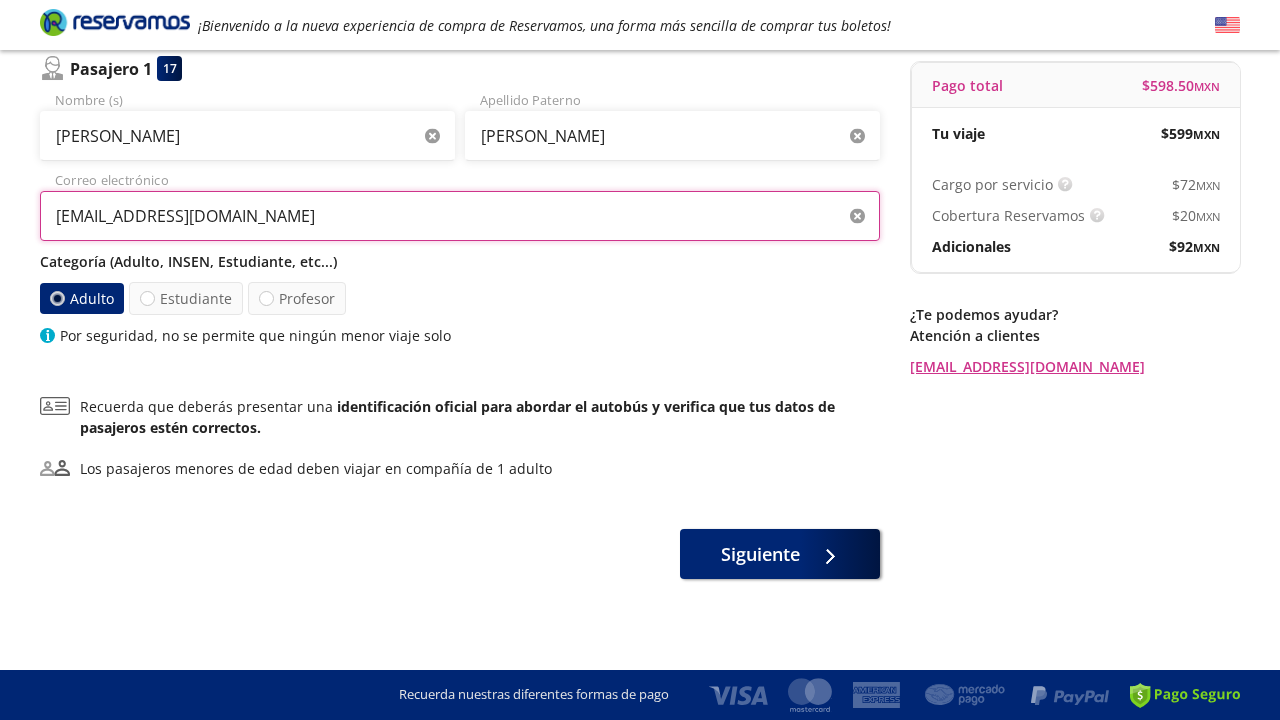 type on "[EMAIL_ADDRESS][DOMAIN_NAME]" 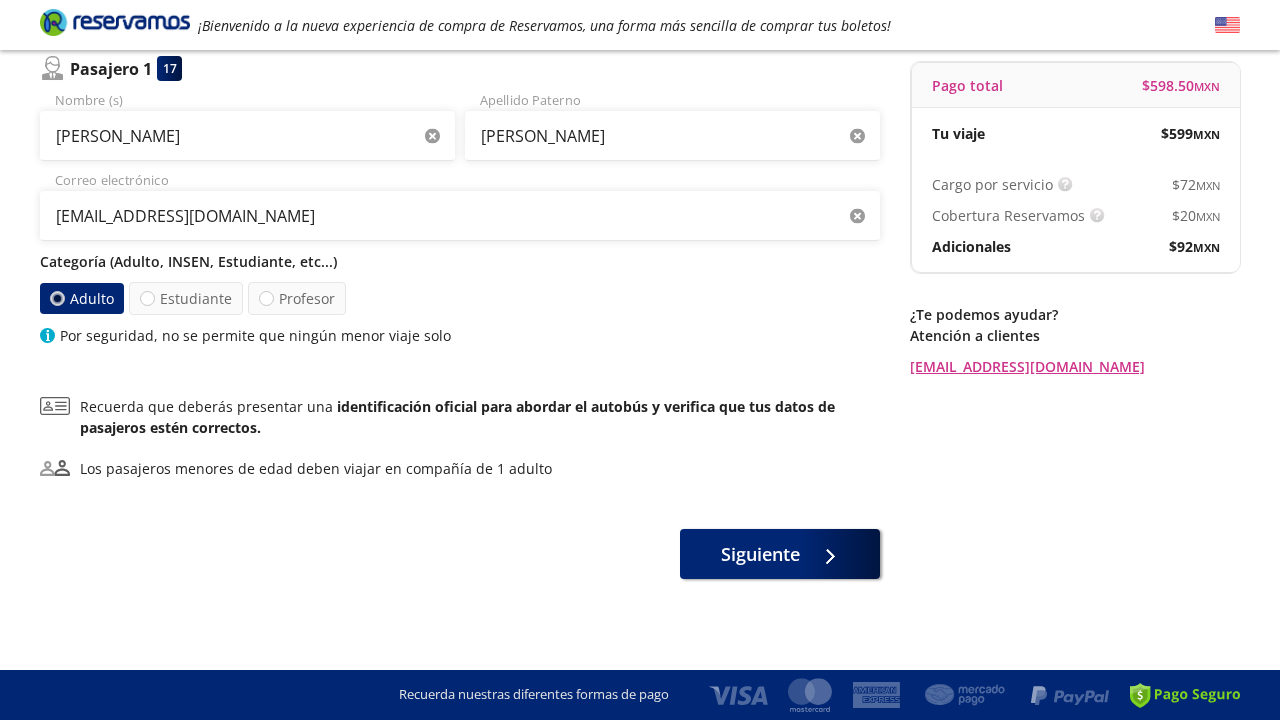 click on "Adulto Estudiante Profesor" at bounding box center (460, 298) 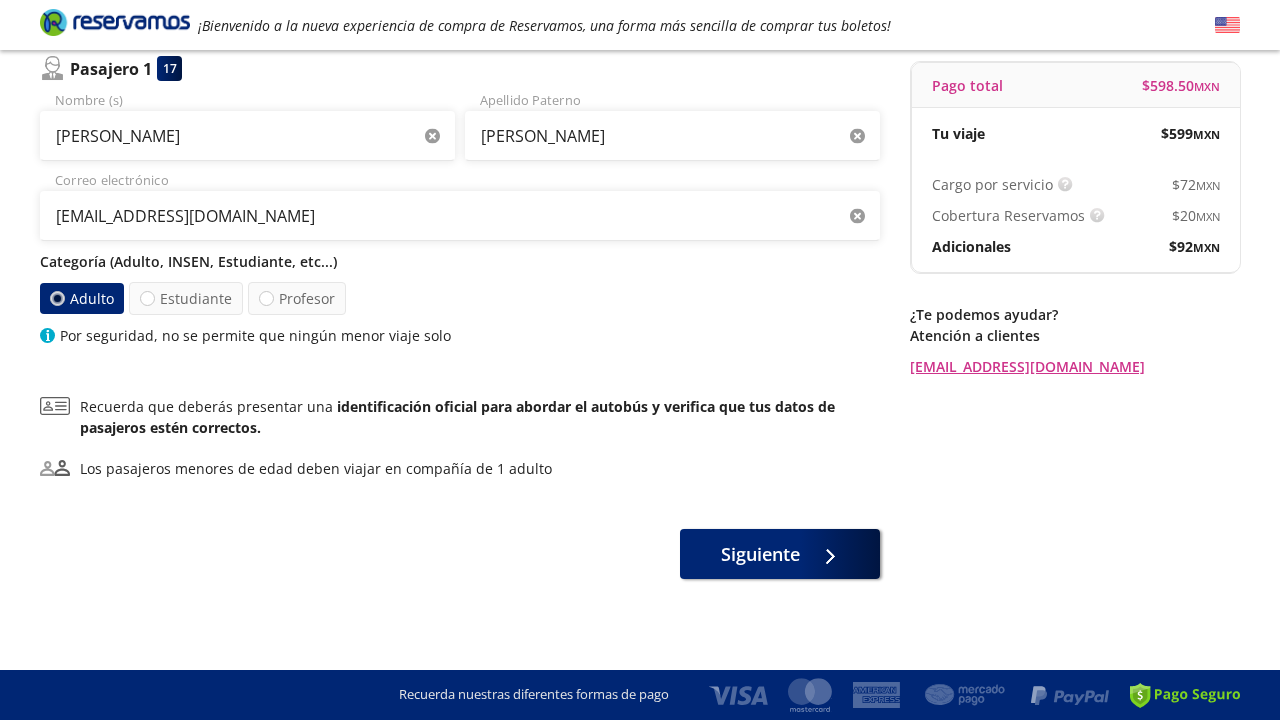 scroll, scrollTop: 188, scrollLeft: 0, axis: vertical 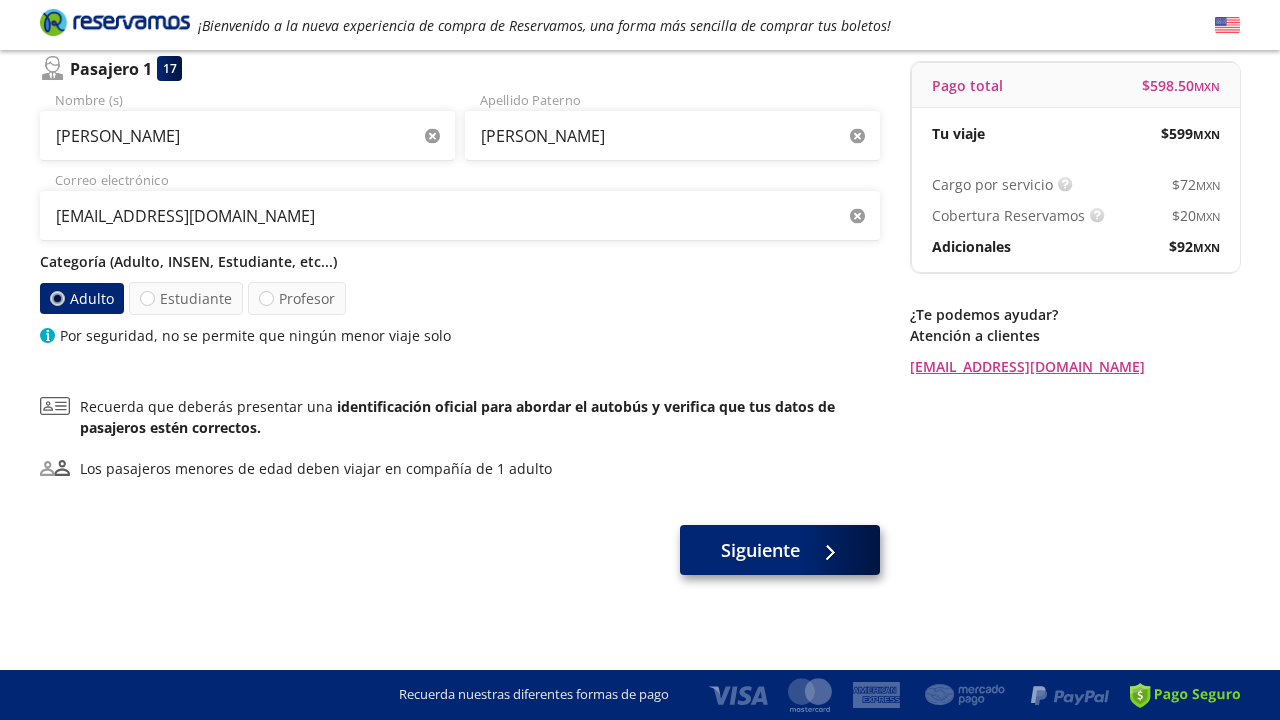 click on "Siguiente" at bounding box center [760, 550] 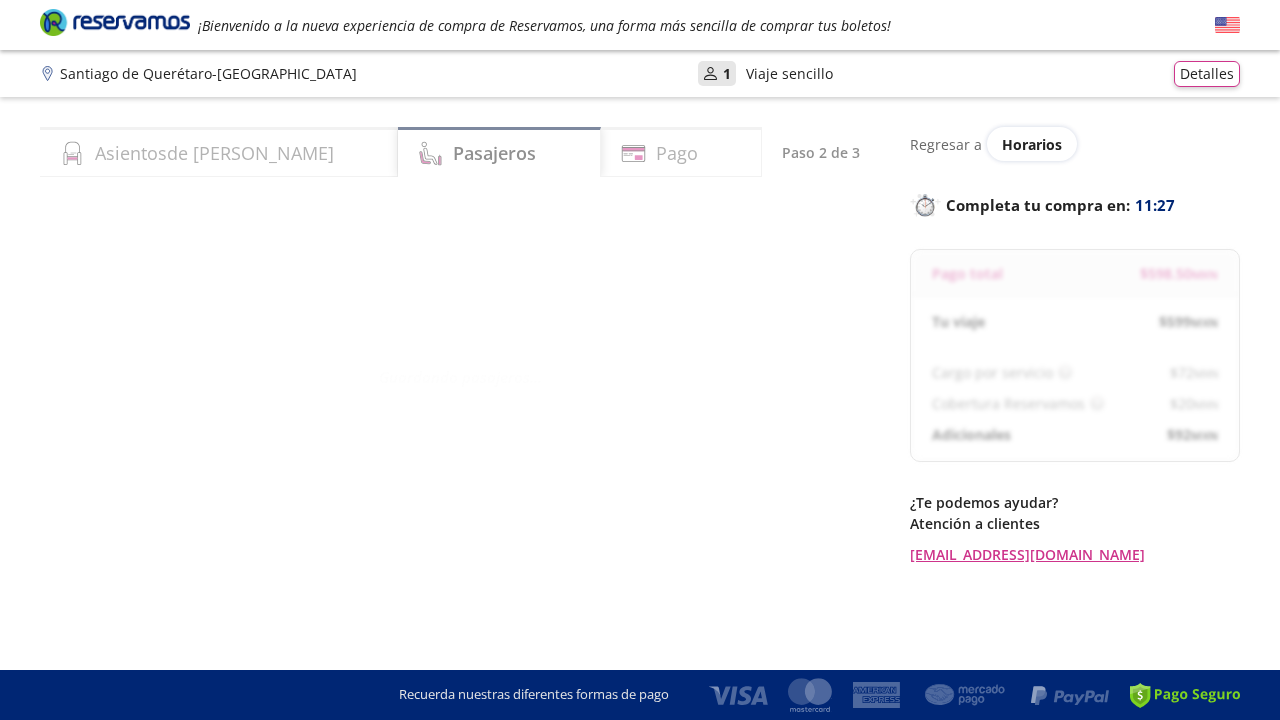 select on "MX" 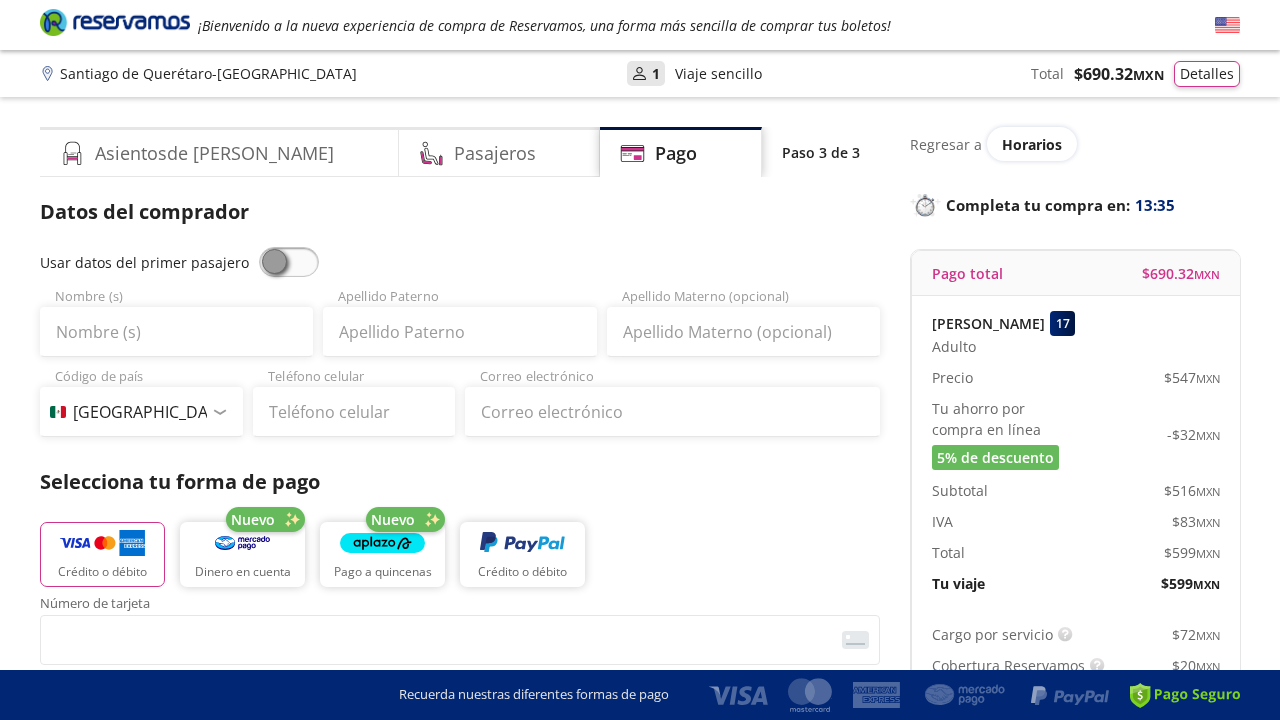 scroll, scrollTop: 0, scrollLeft: 0, axis: both 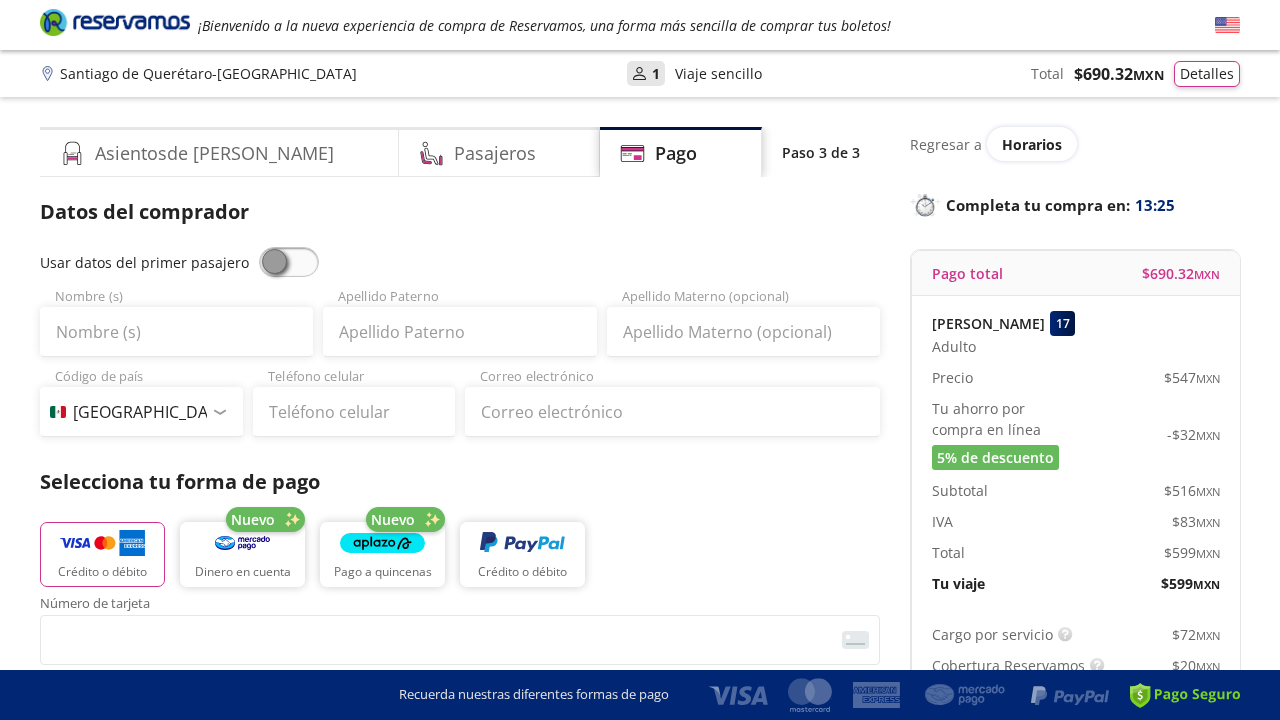 click on "Adulto" at bounding box center [954, 346] 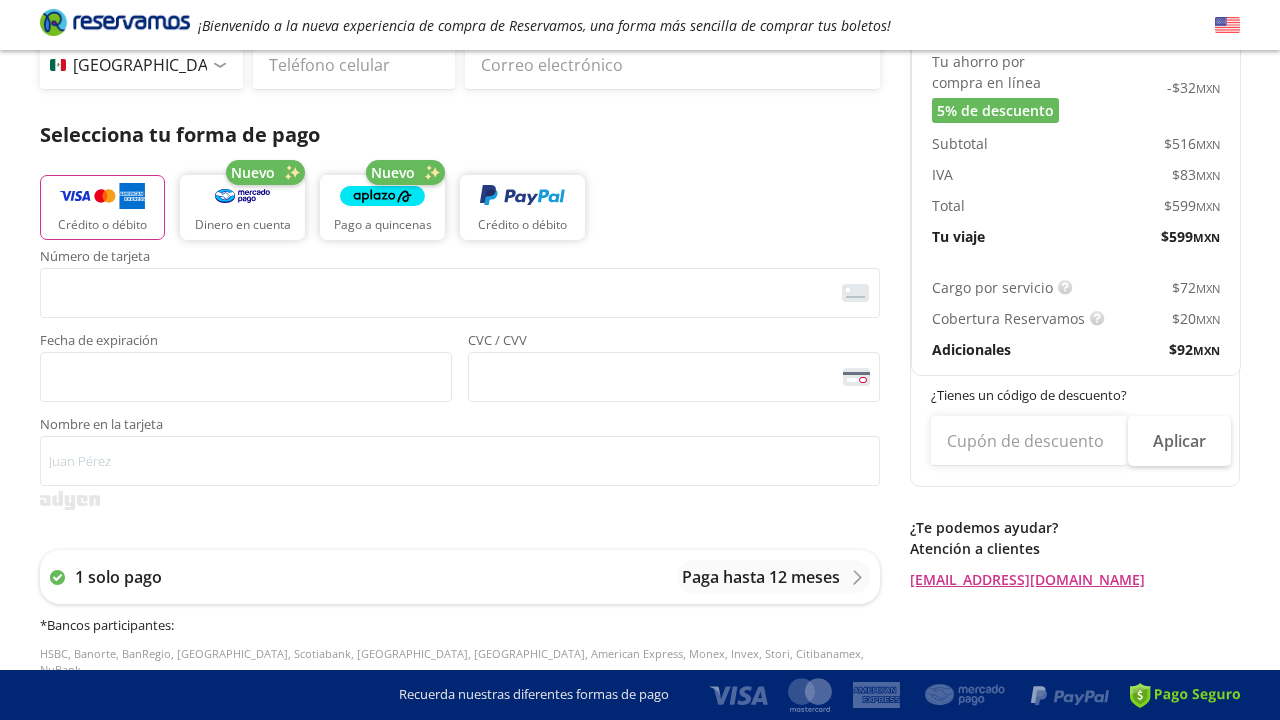 scroll, scrollTop: 236, scrollLeft: 0, axis: vertical 